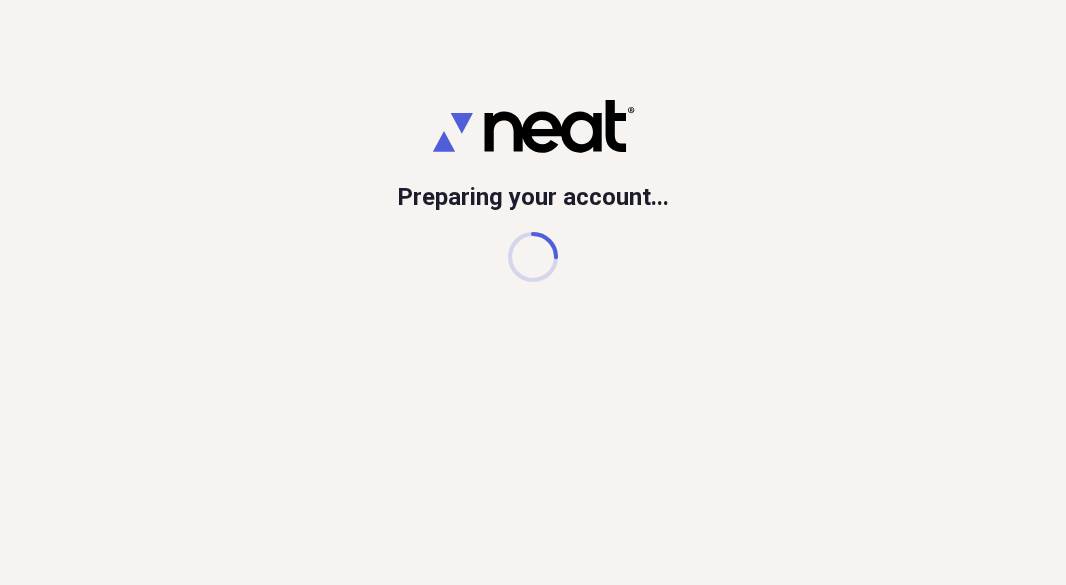 scroll, scrollTop: 0, scrollLeft: 0, axis: both 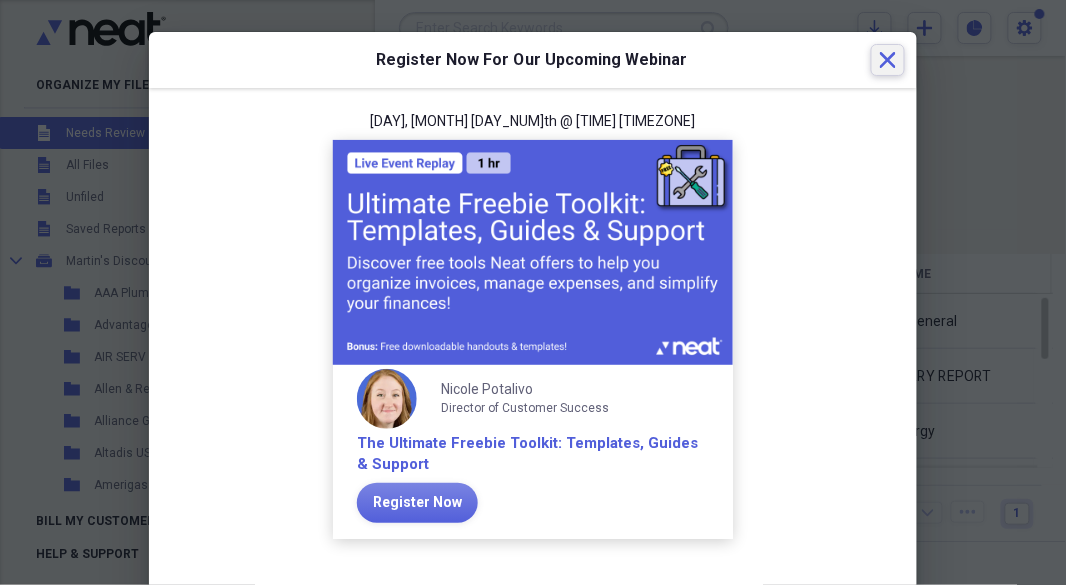 click on "Close" at bounding box center [888, 60] 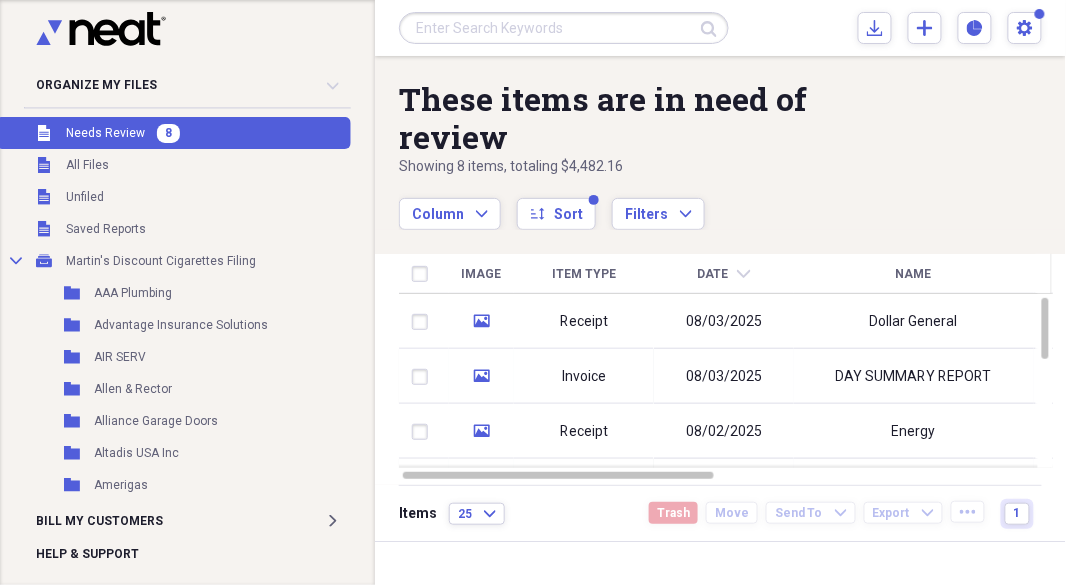 click on "Needs Review" at bounding box center [105, 133] 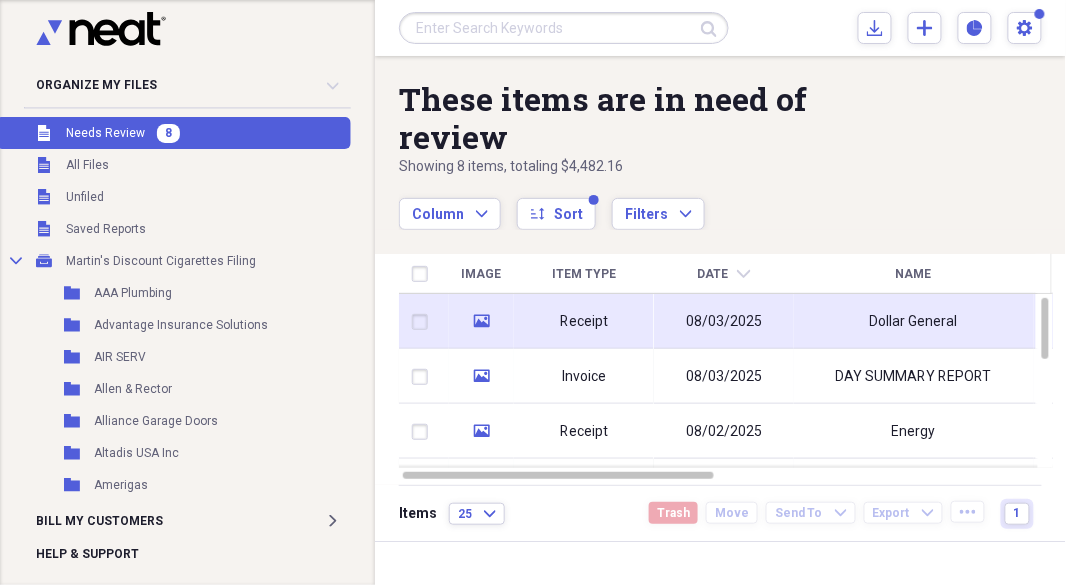 click on "Receipt" at bounding box center (584, 321) 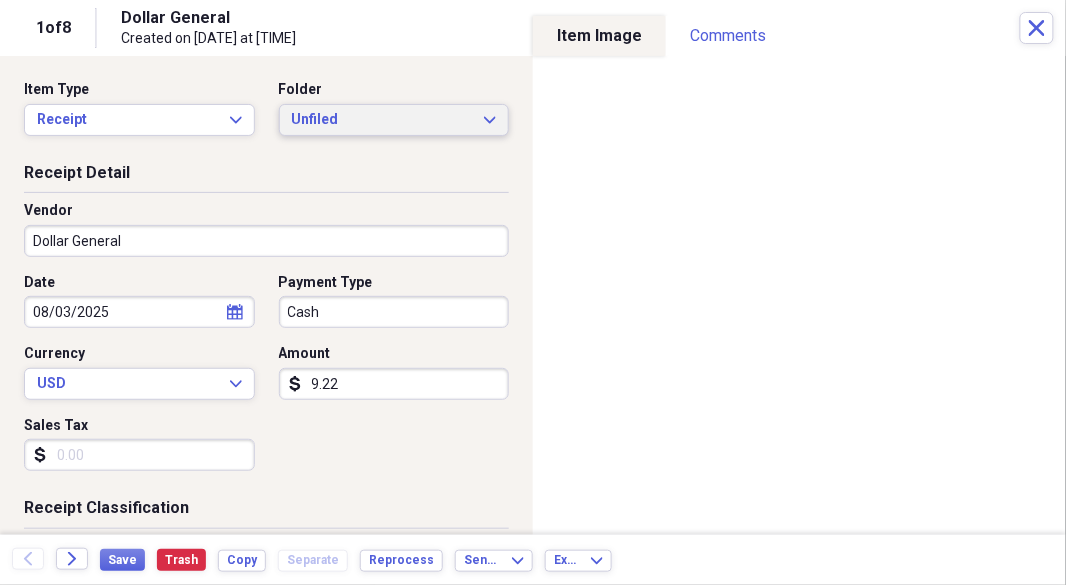 click on "Expand" 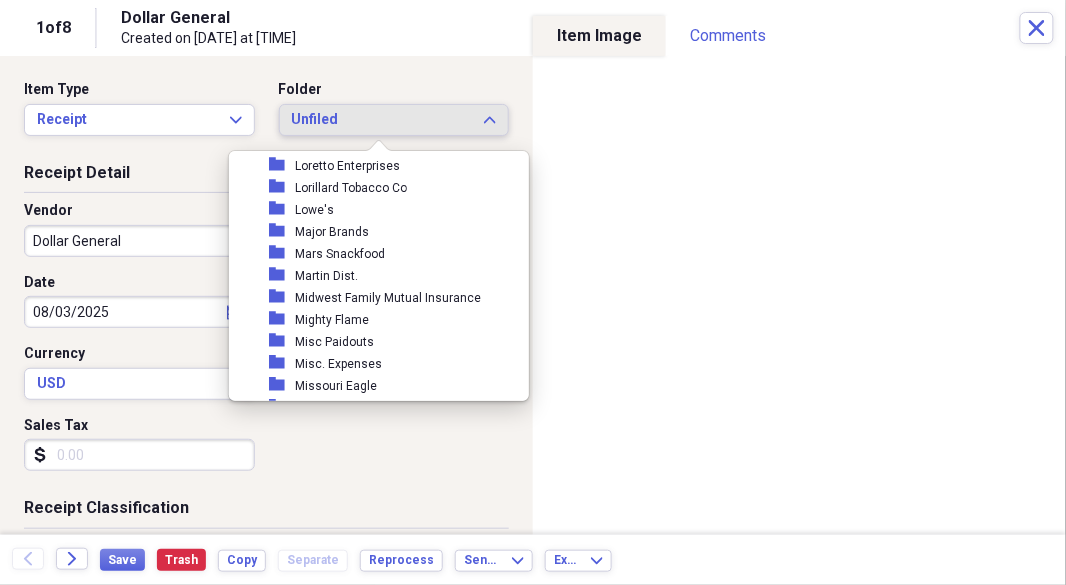 scroll, scrollTop: 2126, scrollLeft: 0, axis: vertical 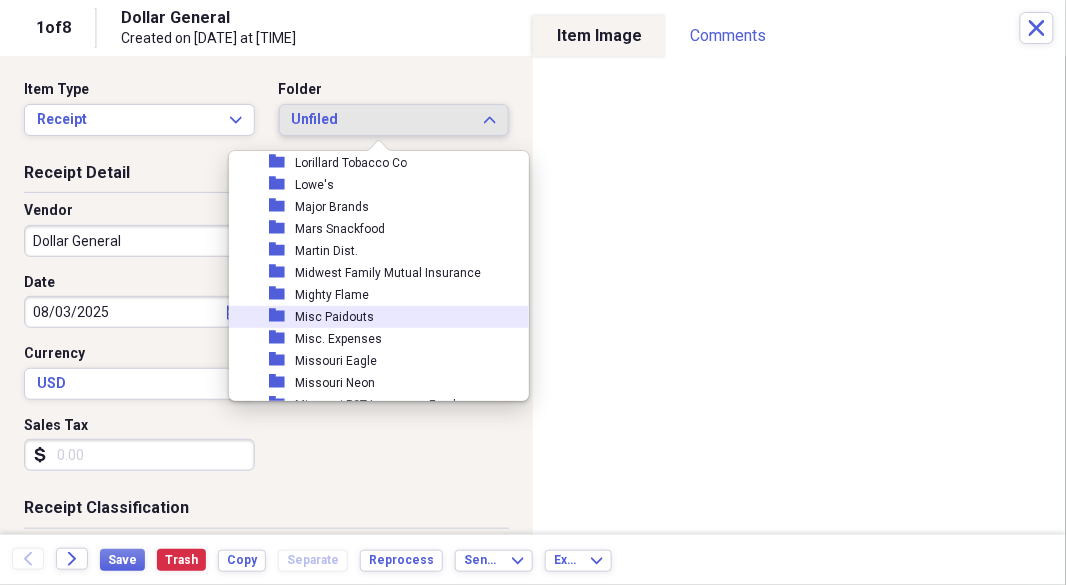 click on "Misc Paidouts" at bounding box center (334, 317) 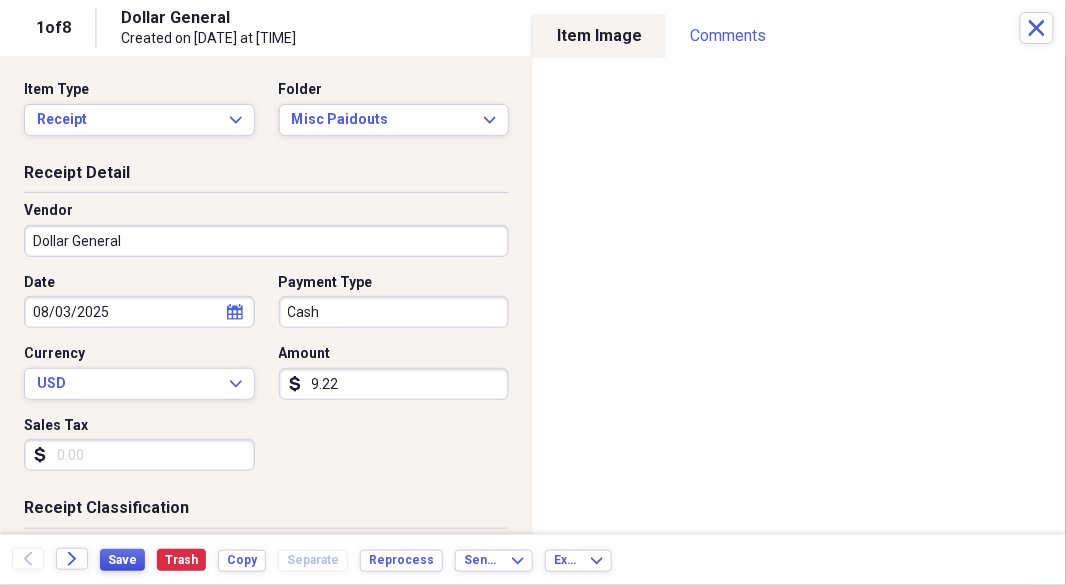 click on "Save" at bounding box center (122, 560) 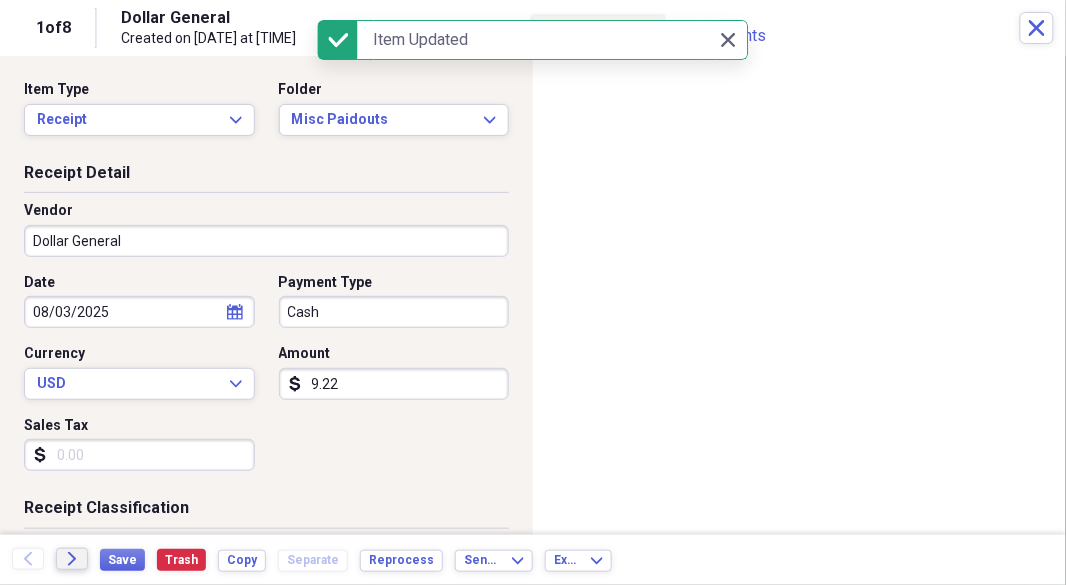 click on "Forward" 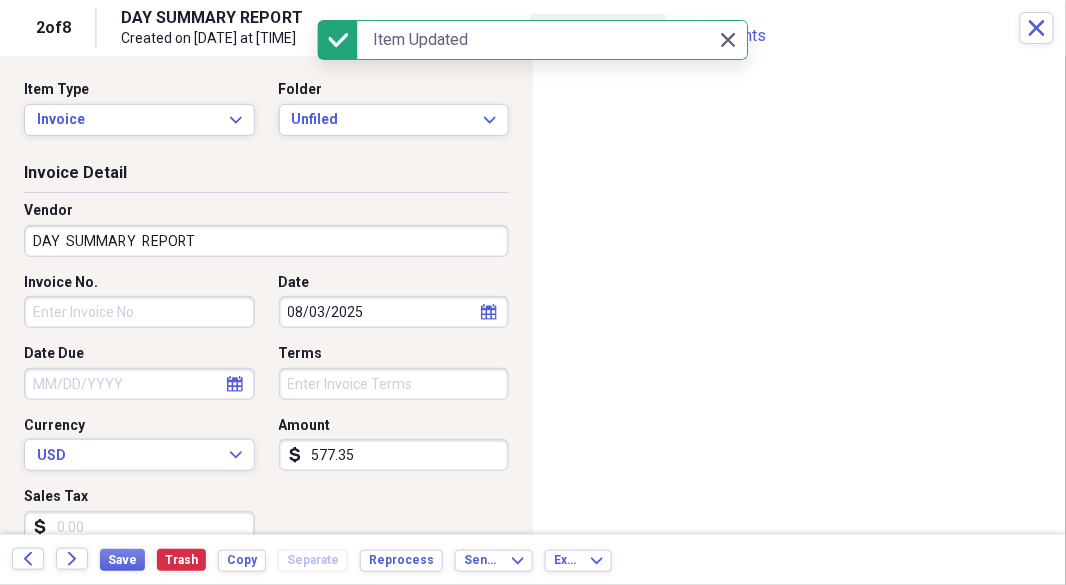 click on "Expand" 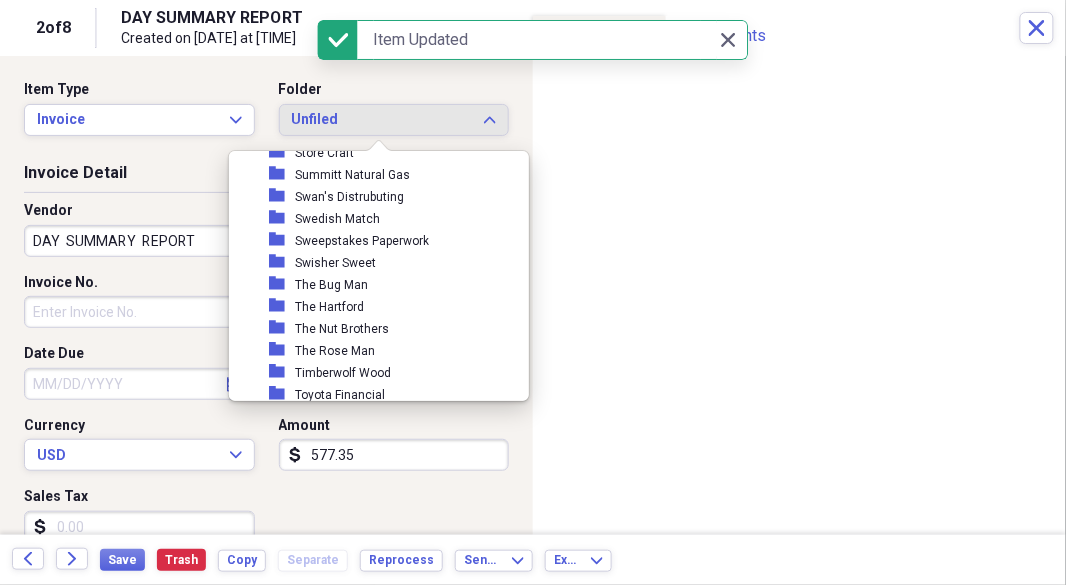 scroll, scrollTop: 3126, scrollLeft: 0, axis: vertical 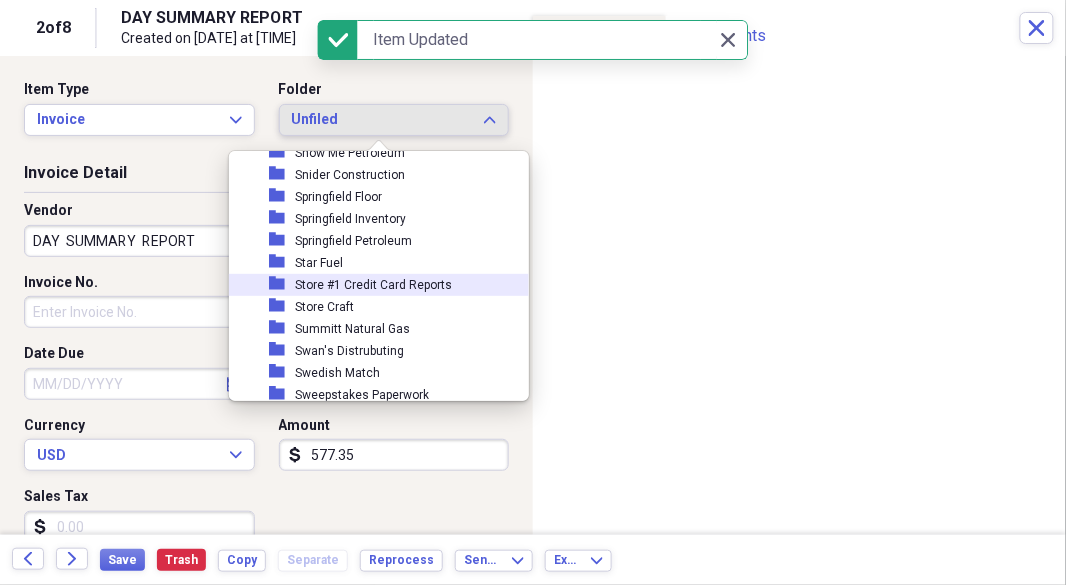 click on "Store #1 Credit Card Reports" at bounding box center [373, 285] 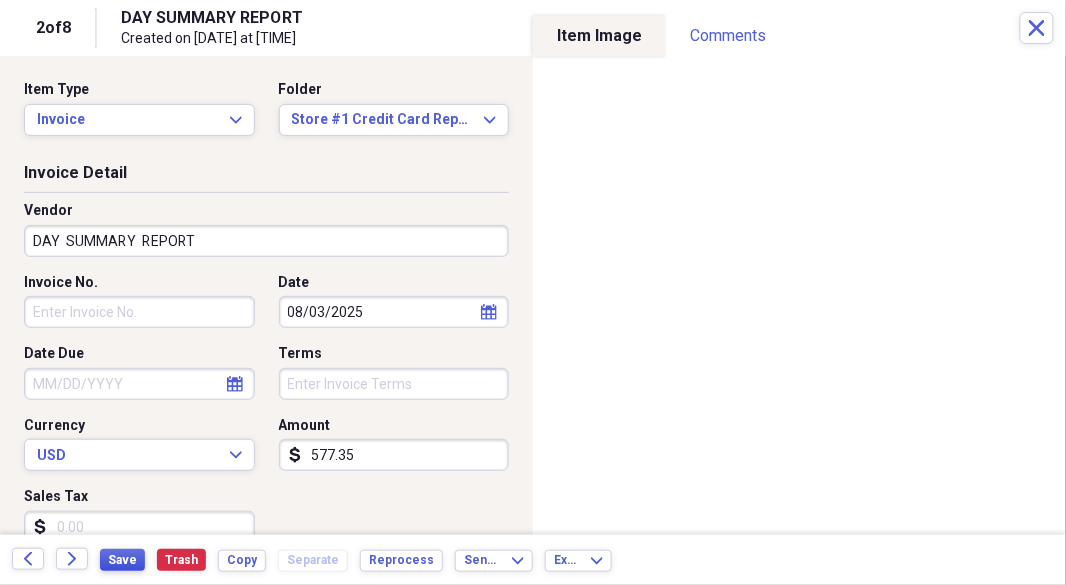 click on "Save" at bounding box center (122, 560) 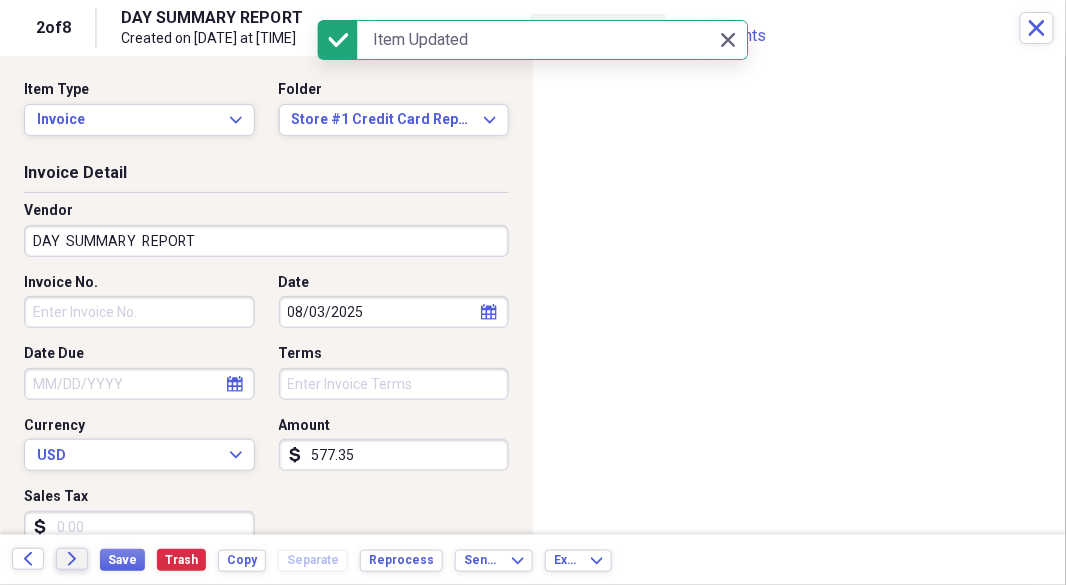 click on "Forward" 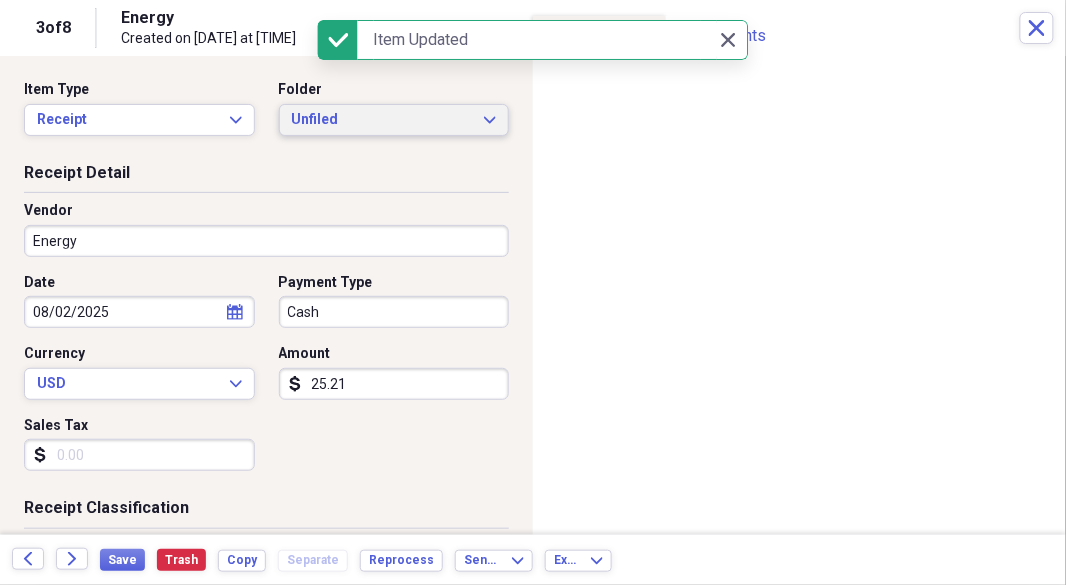 click on "Expand" 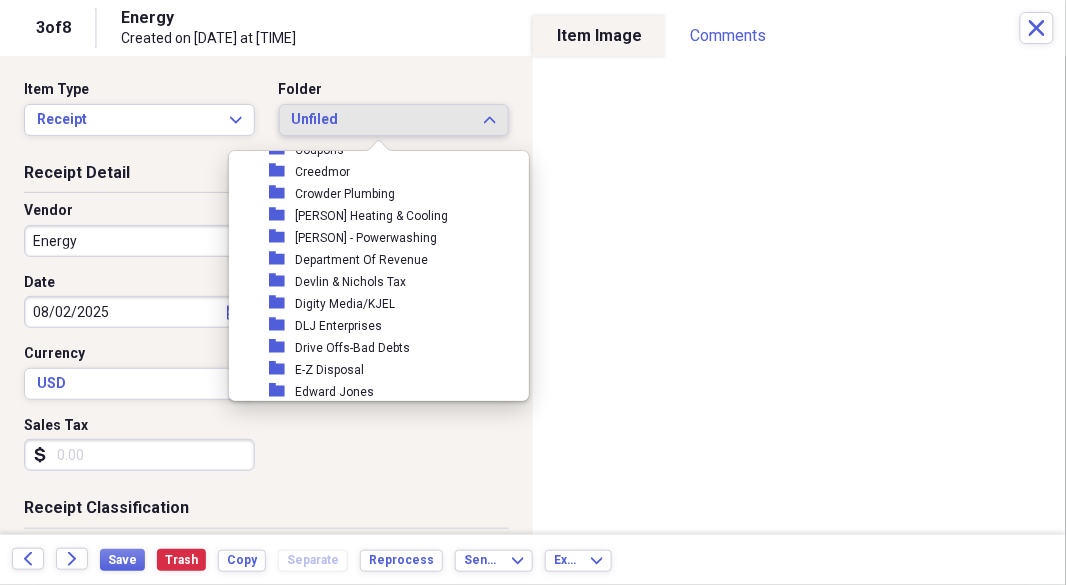 scroll, scrollTop: 948, scrollLeft: 0, axis: vertical 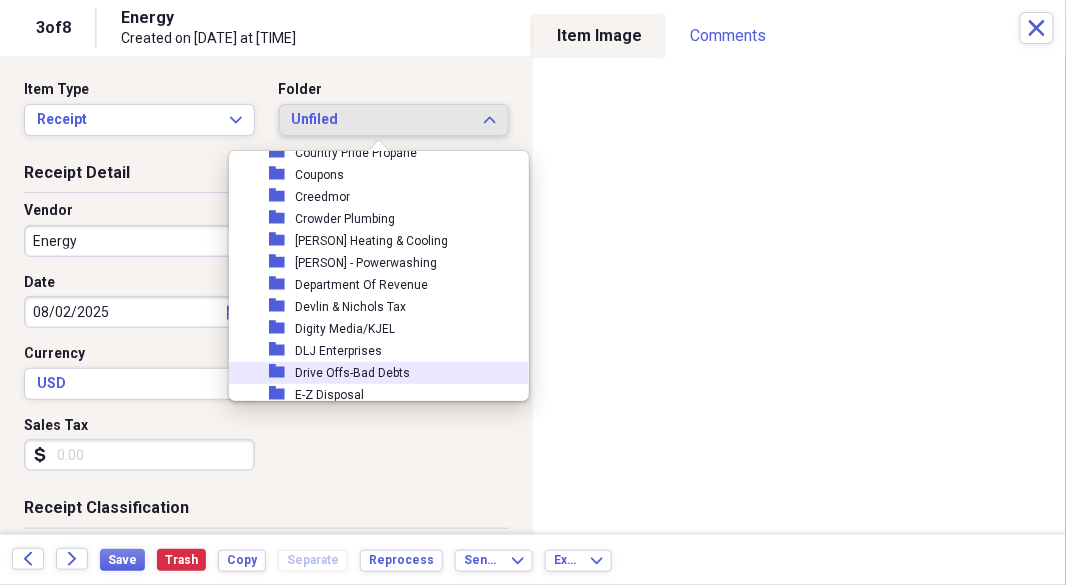 click on "Drive Offs-Bad Debts" at bounding box center [352, 373] 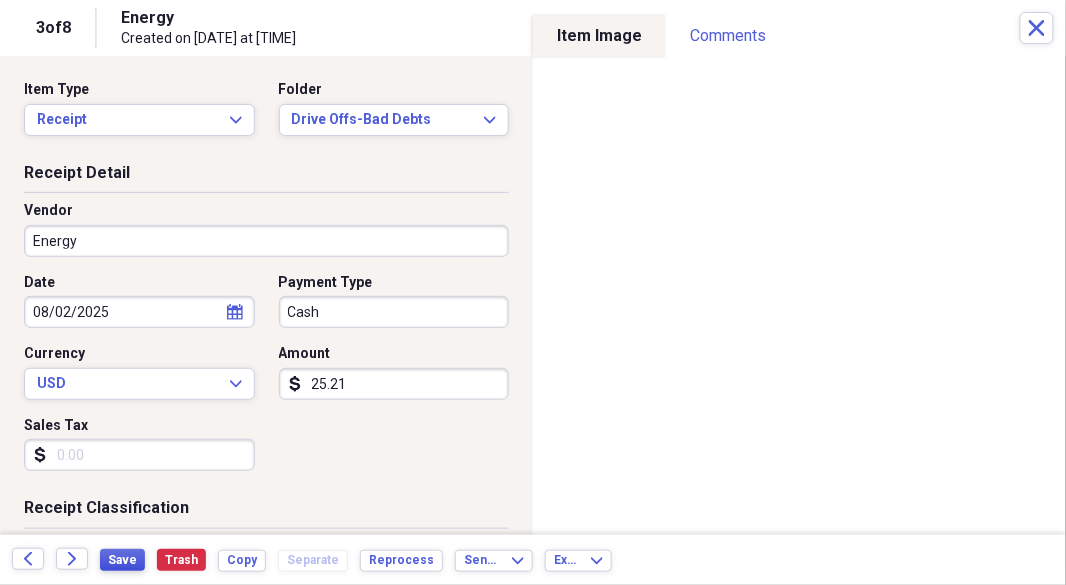 click on "Save" at bounding box center [122, 560] 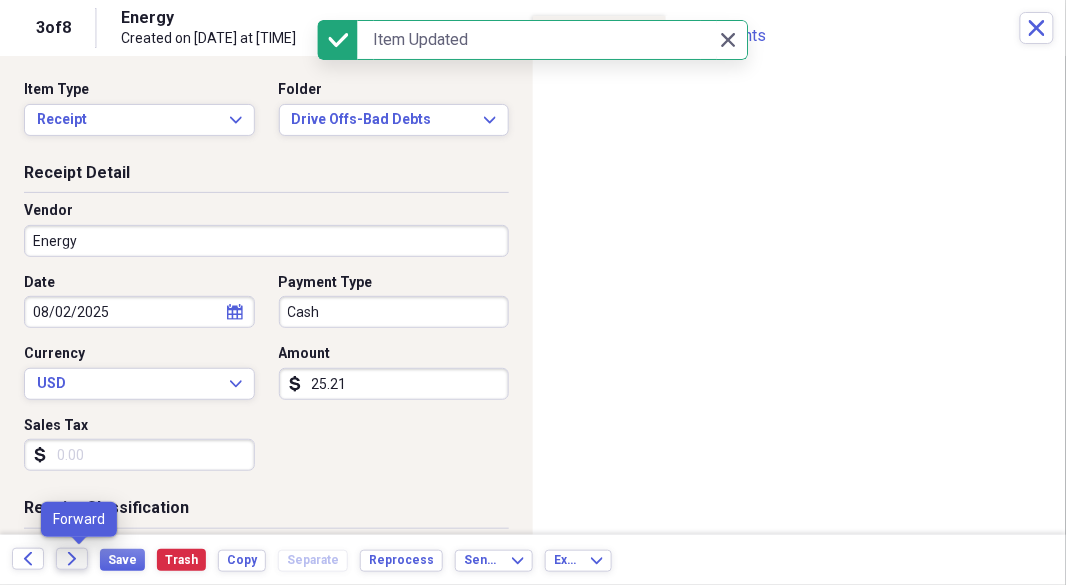 click on "Forward" 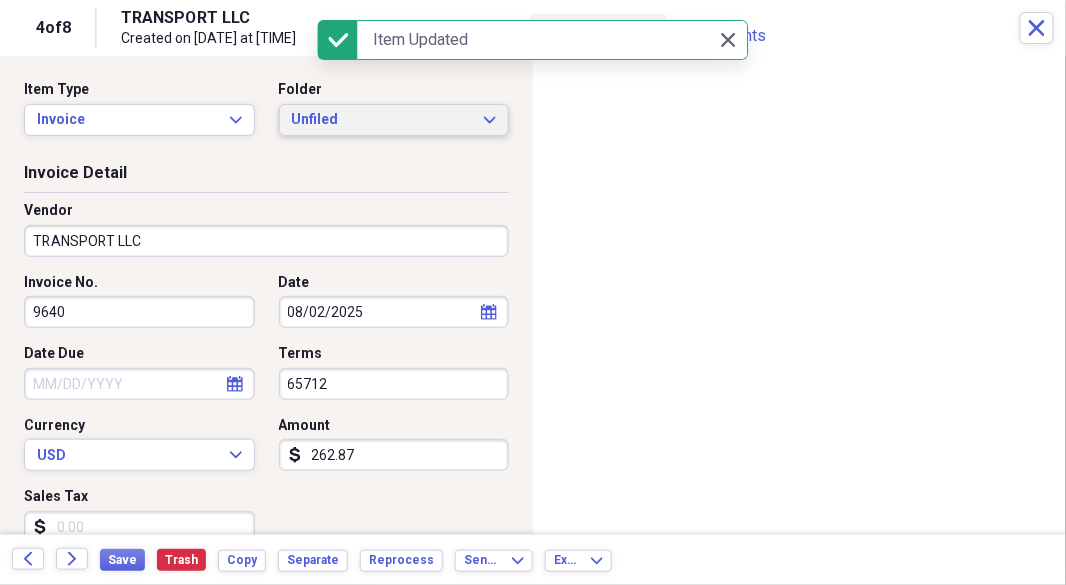 click on "Unfiled Expand" at bounding box center (394, 120) 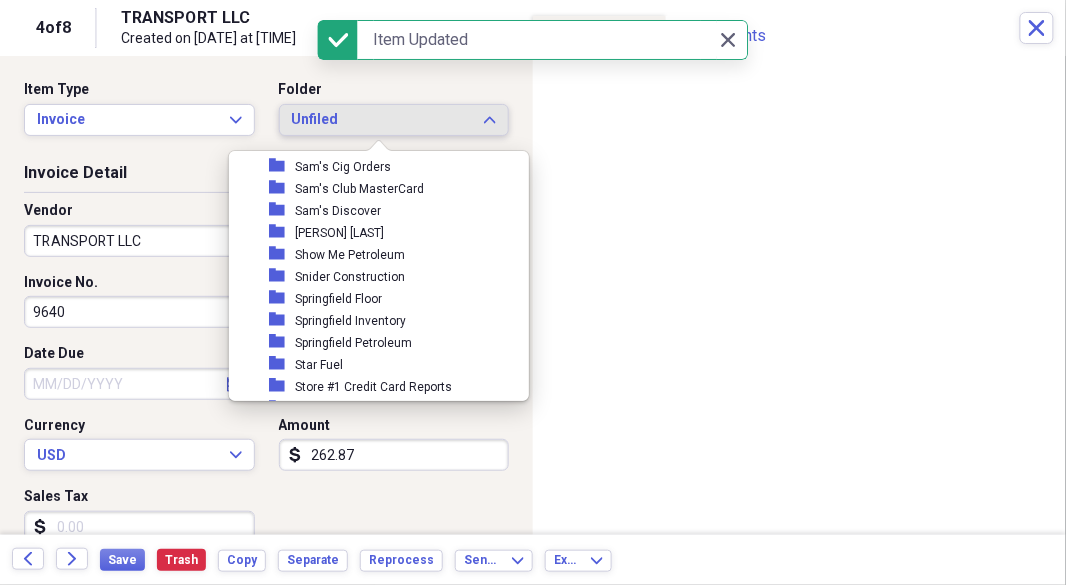 scroll, scrollTop: 3049, scrollLeft: 0, axis: vertical 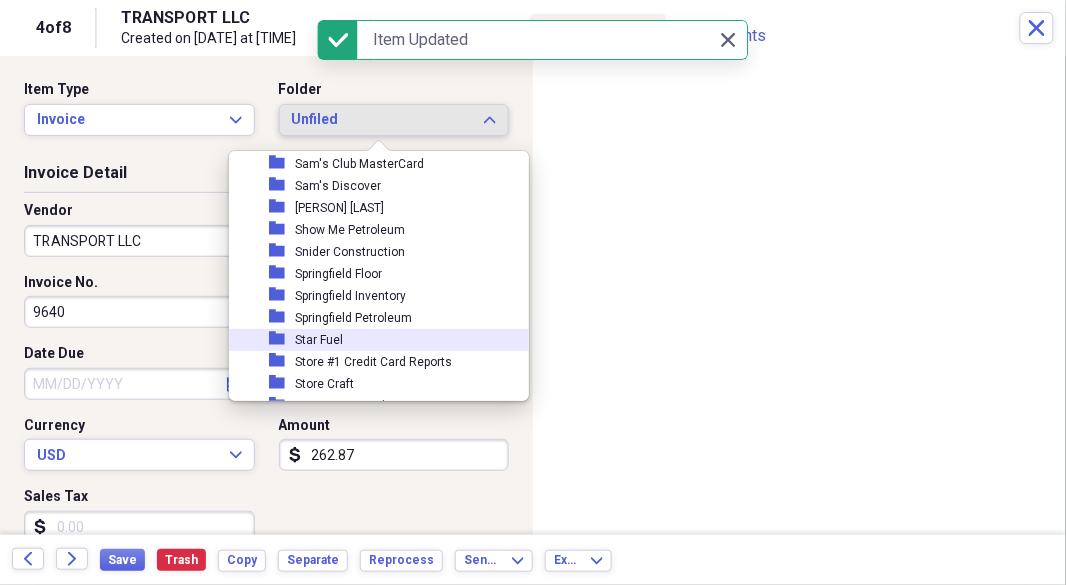click on "Star Fuel" at bounding box center [319, 340] 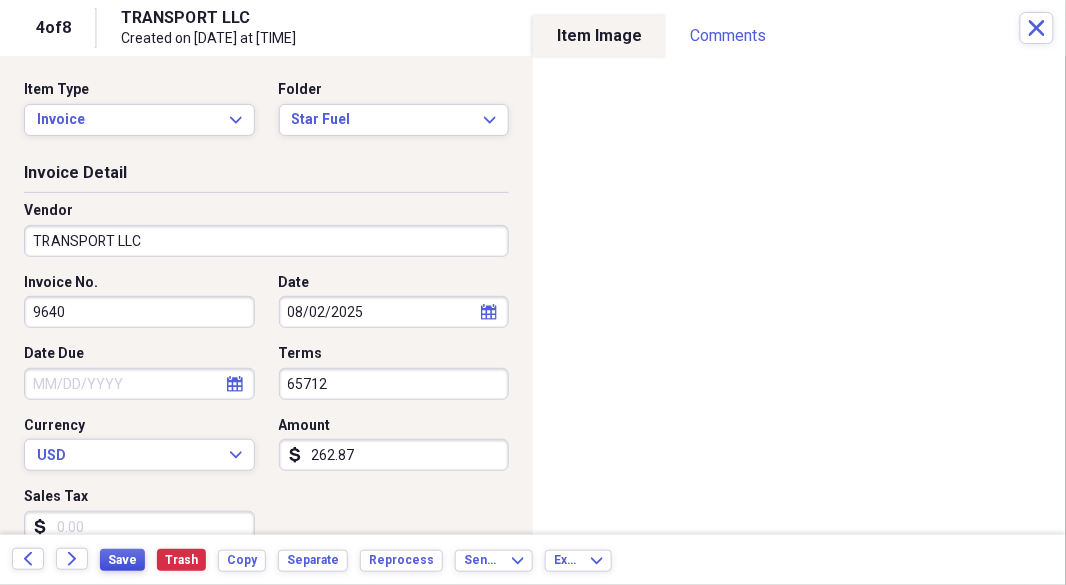 click on "Save" at bounding box center (122, 560) 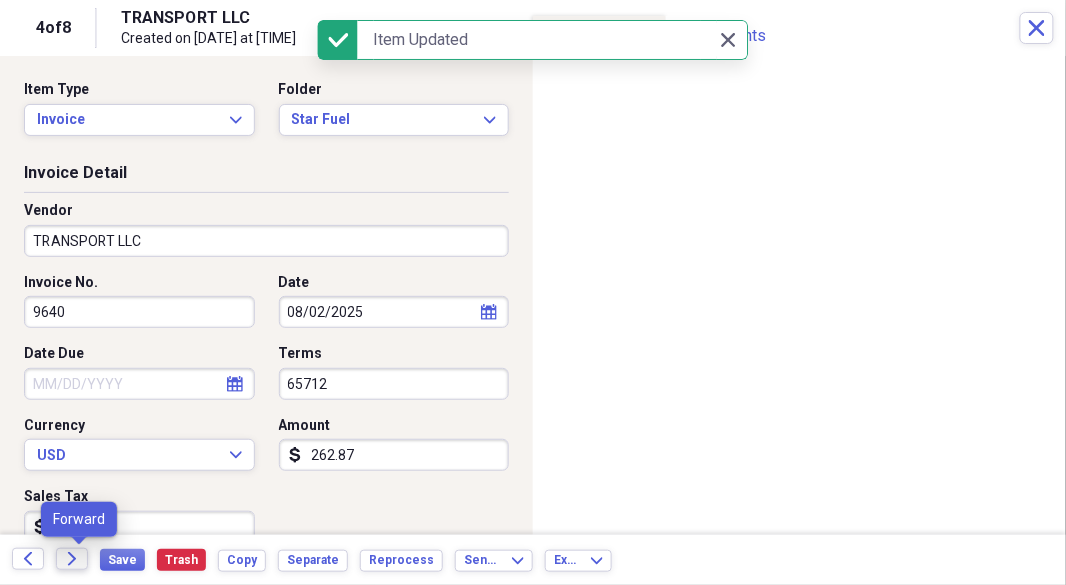 click on "Forward" 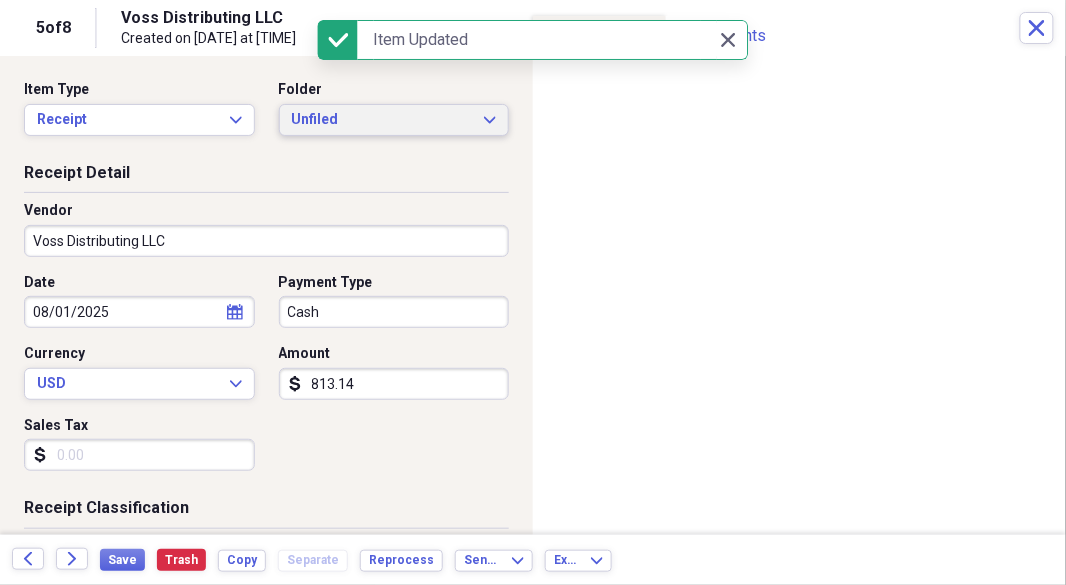 drag, startPoint x: 77, startPoint y: 557, endPoint x: 472, endPoint y: 116, distance: 592.03546 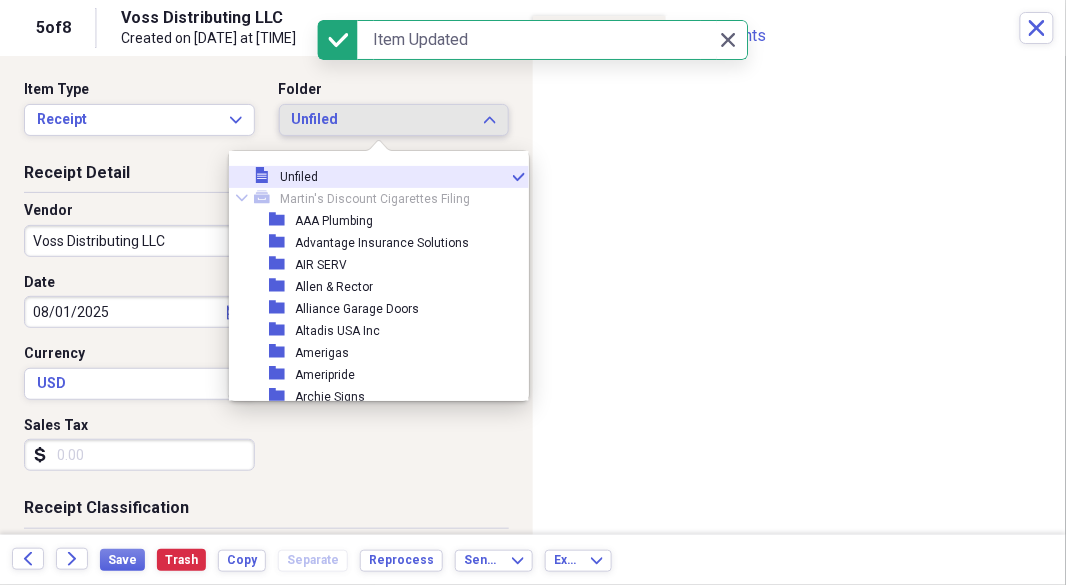 scroll, scrollTop: 3460, scrollLeft: 0, axis: vertical 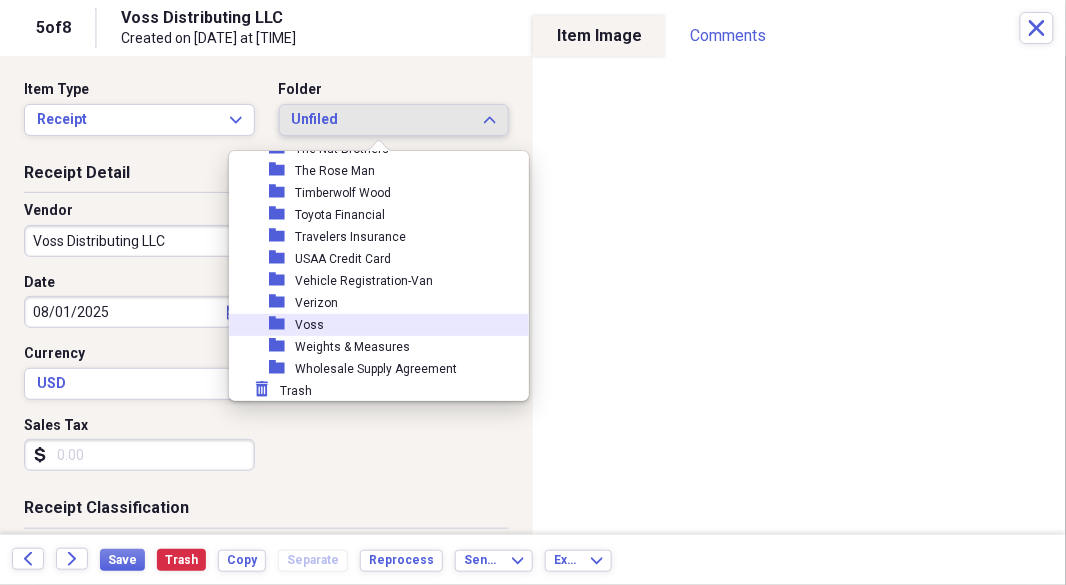 click on "Voss" at bounding box center [309, 325] 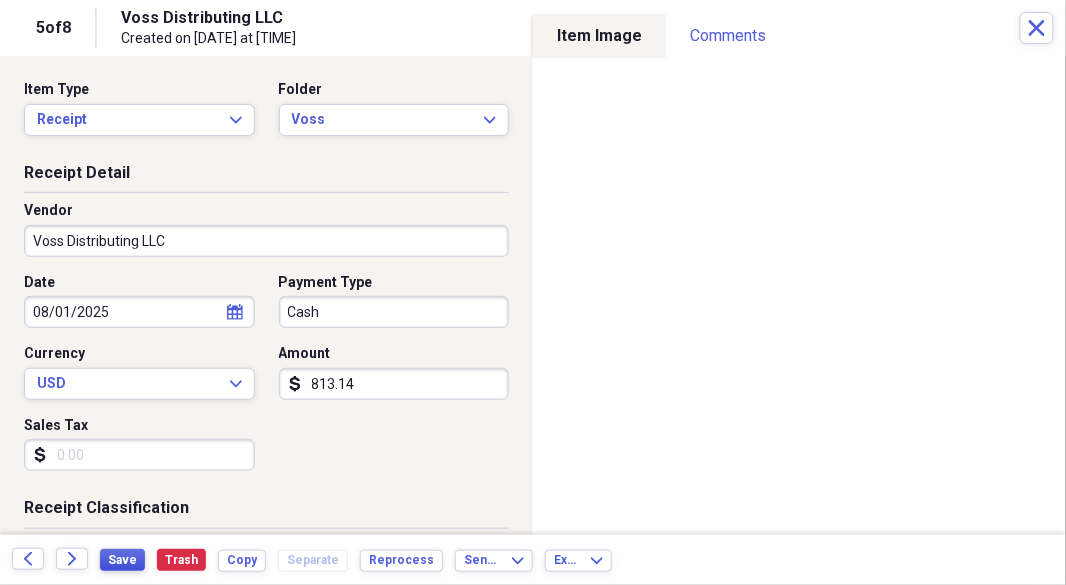 click on "Save" at bounding box center (122, 560) 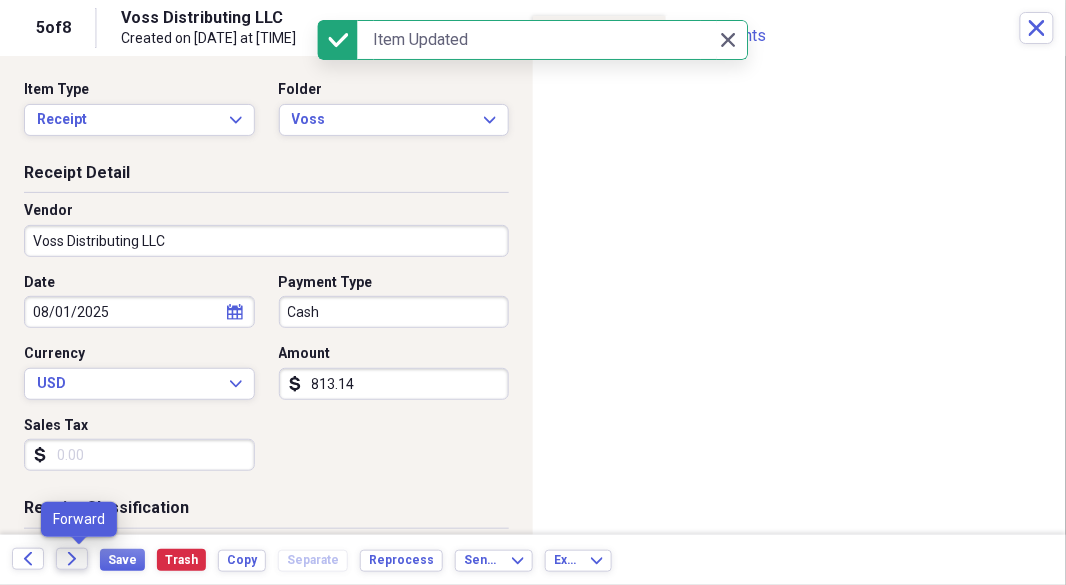 click on "Forward" 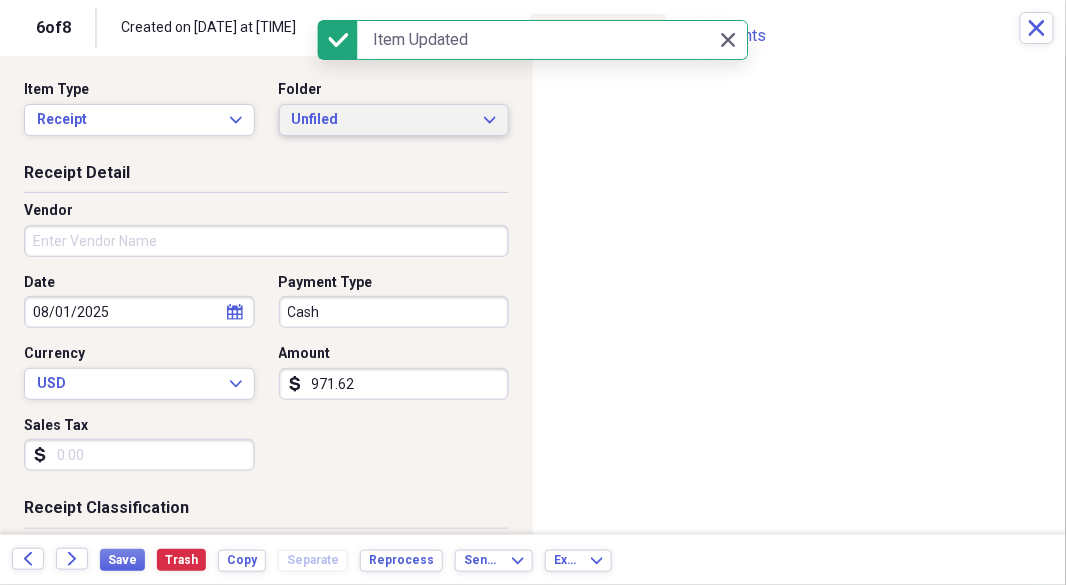 click on "Expand" 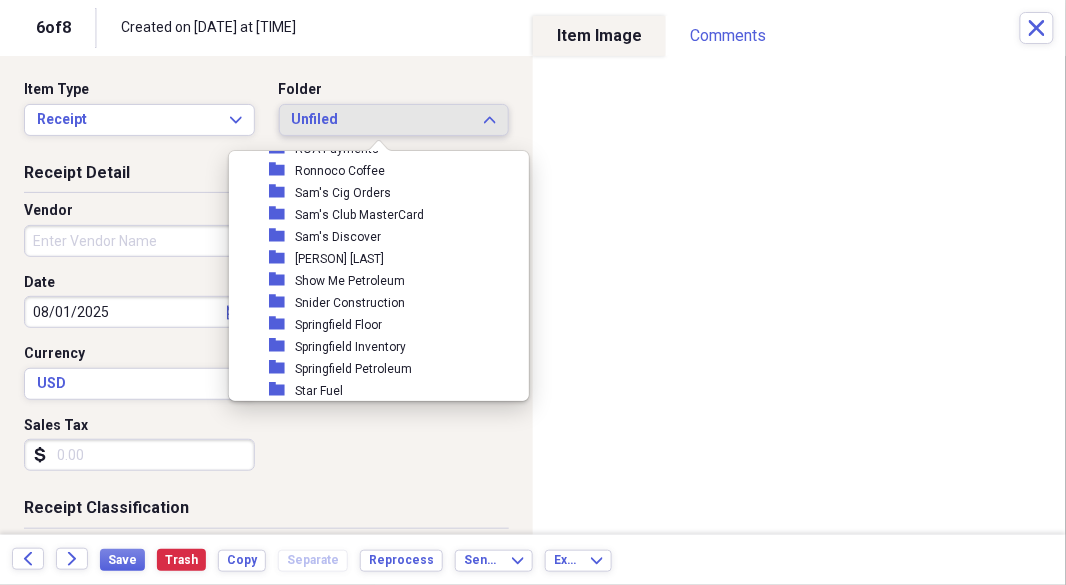 scroll, scrollTop: 3076, scrollLeft: 0, axis: vertical 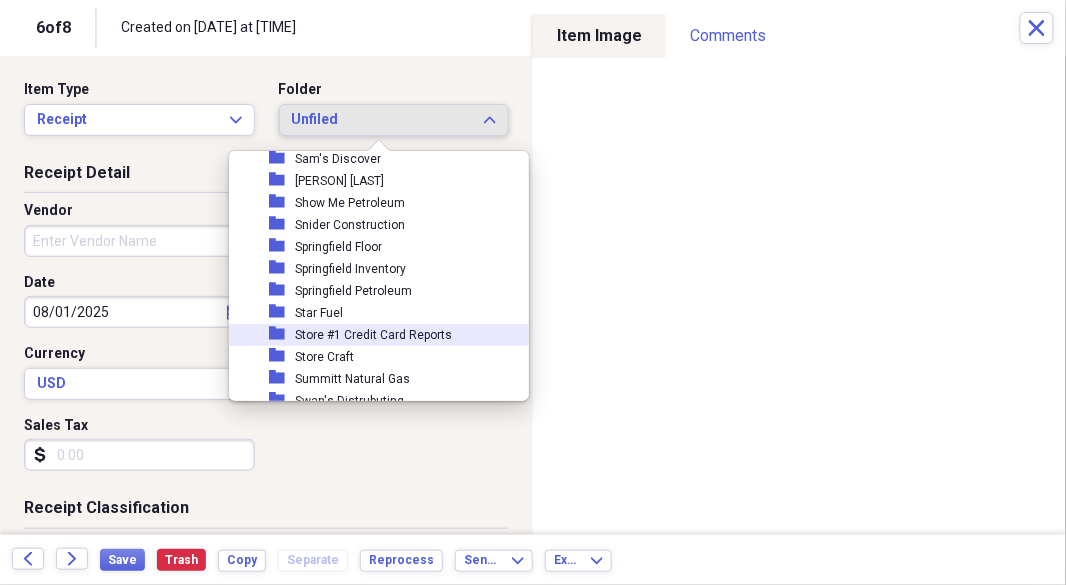 click on "Store #1 Credit Card Reports" at bounding box center (373, 335) 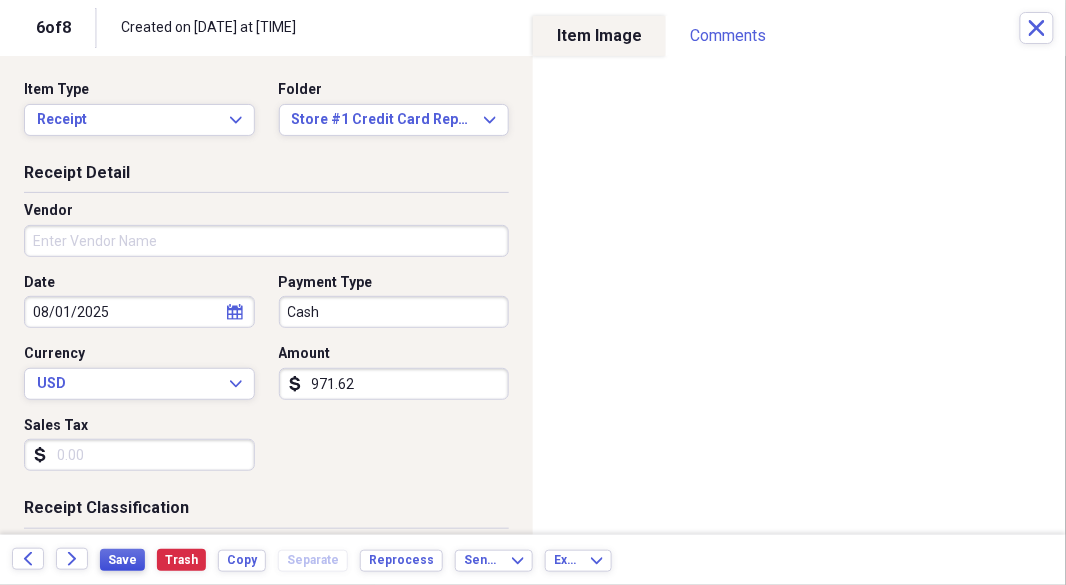 click on "Save" at bounding box center (122, 560) 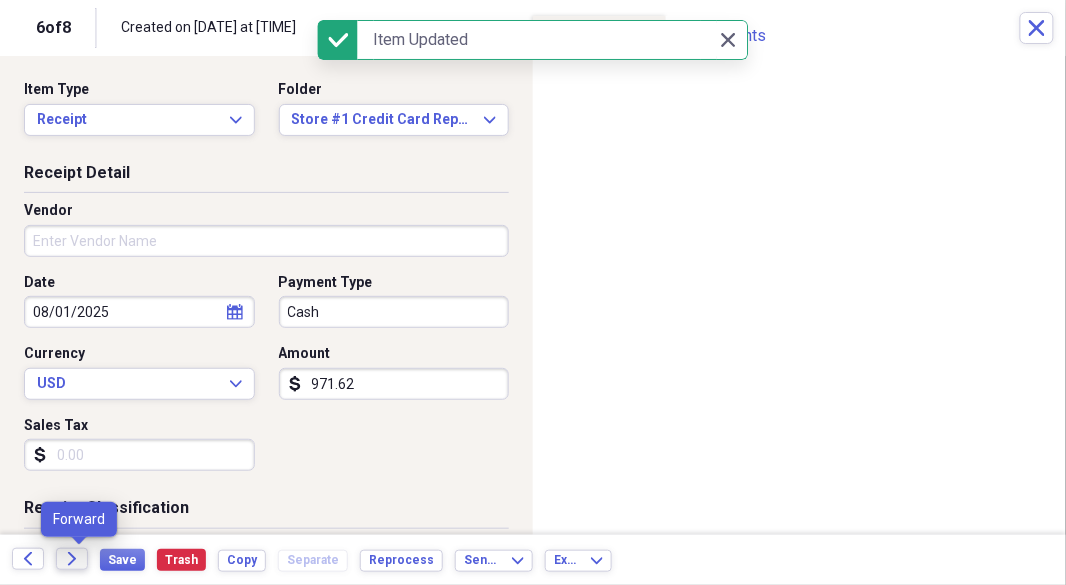 click 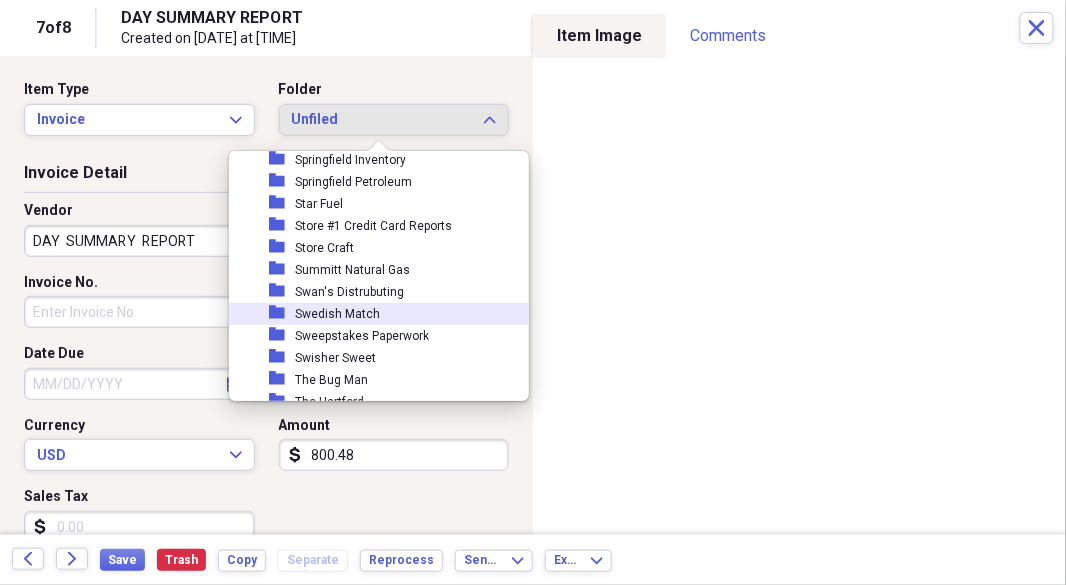 scroll, scrollTop: 3173, scrollLeft: 0, axis: vertical 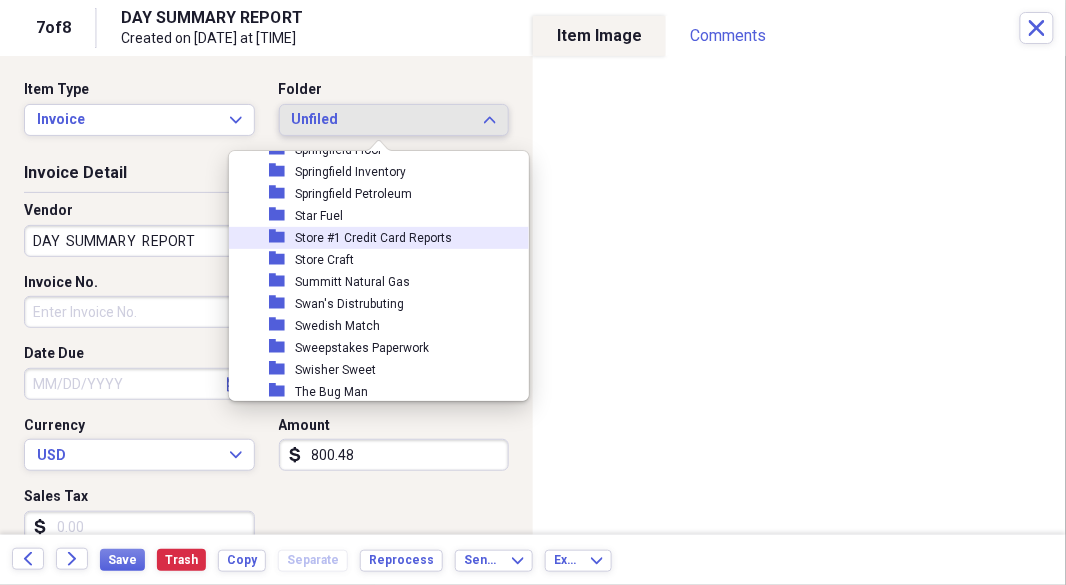 click on "Store #1 Credit Card Reports" at bounding box center (373, 238) 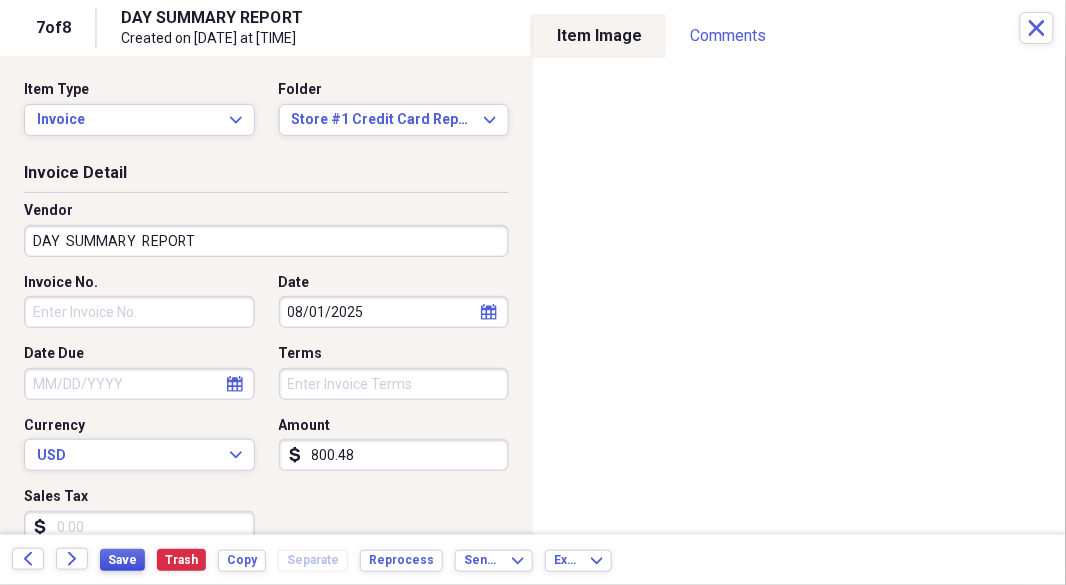 click on "Save" at bounding box center (122, 560) 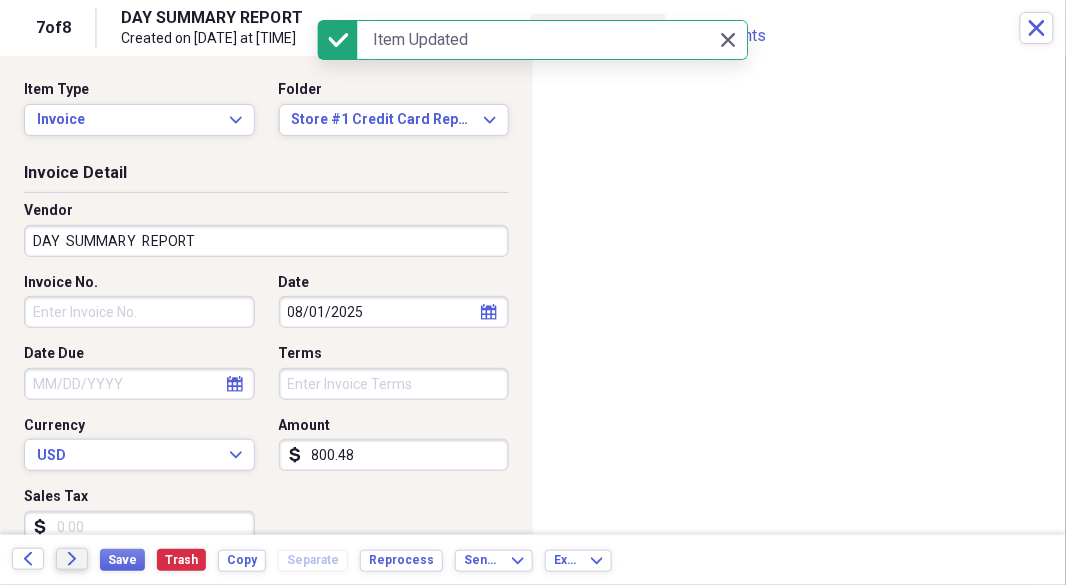 click on "Forward" 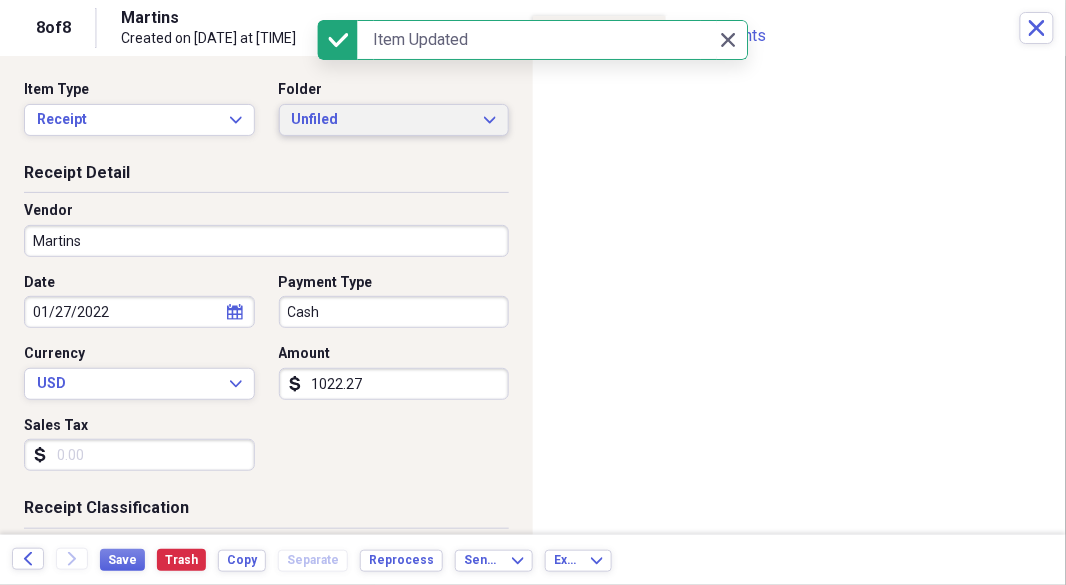 click on "Expand" 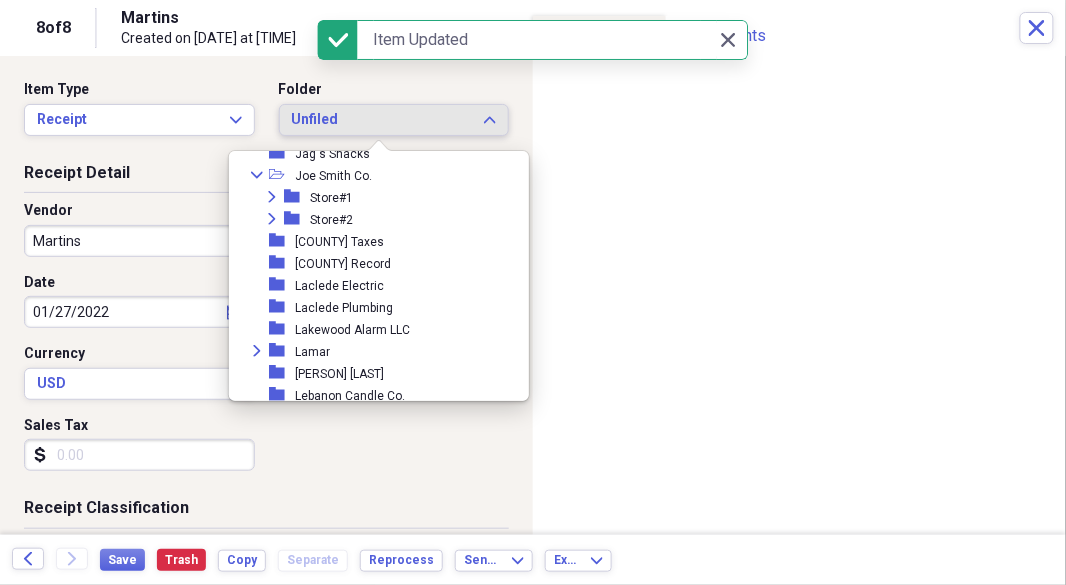 scroll, scrollTop: 1820, scrollLeft: 0, axis: vertical 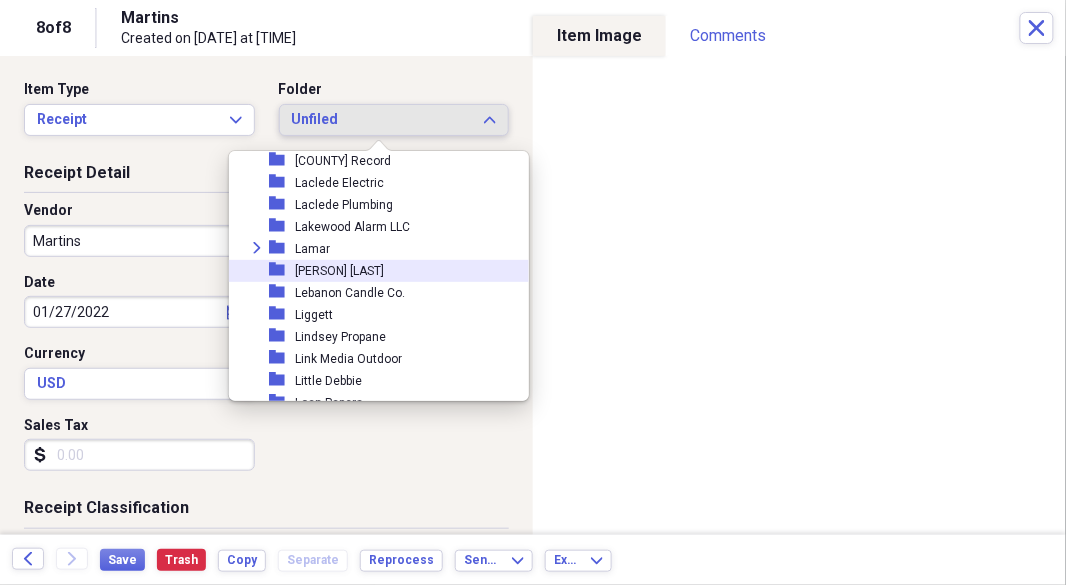 click on "Expand" 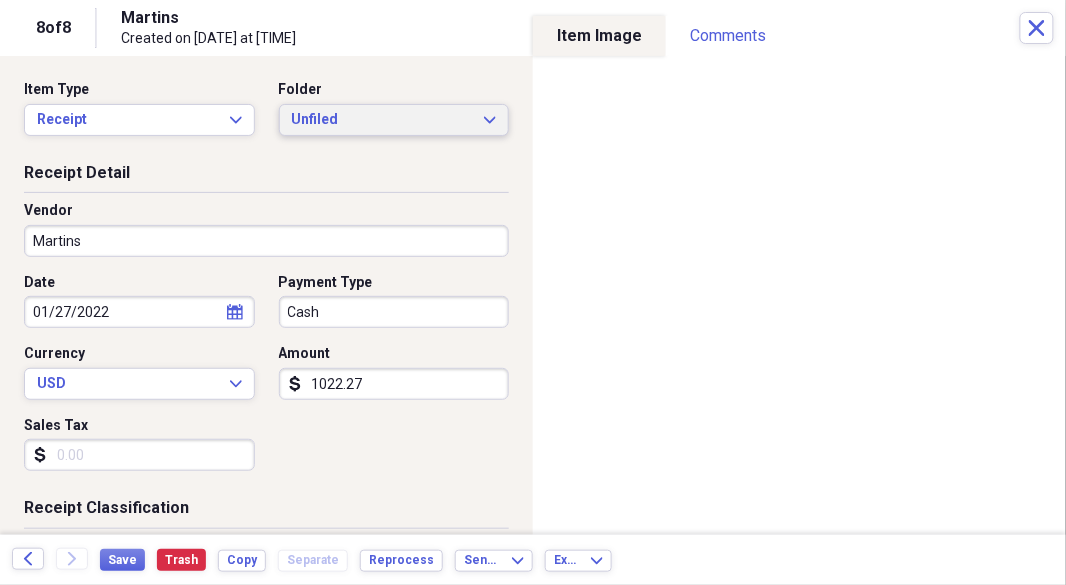 scroll, scrollTop: 0, scrollLeft: 0, axis: both 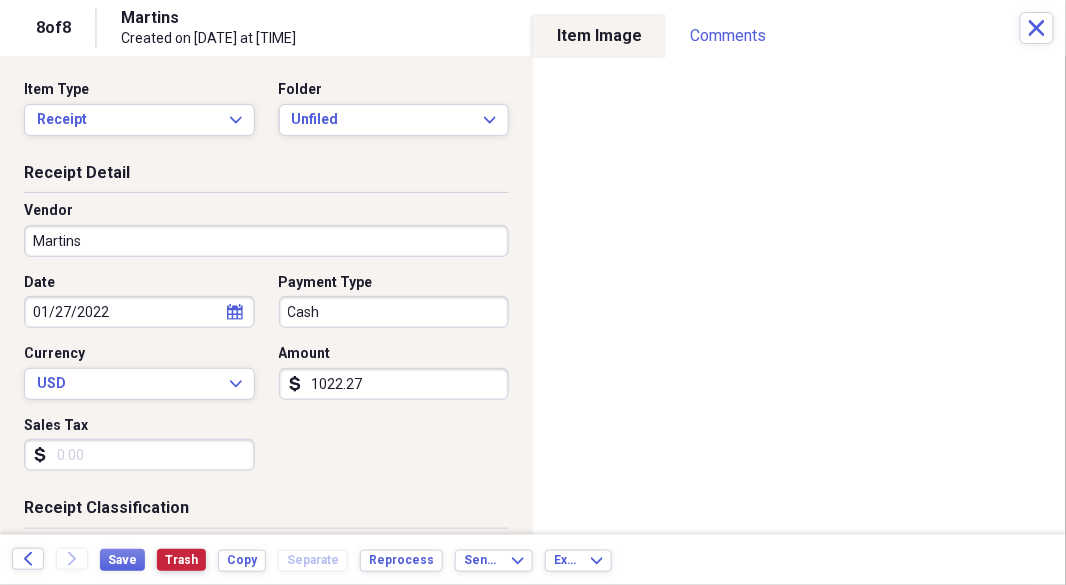 click on "Trash" at bounding box center [181, 560] 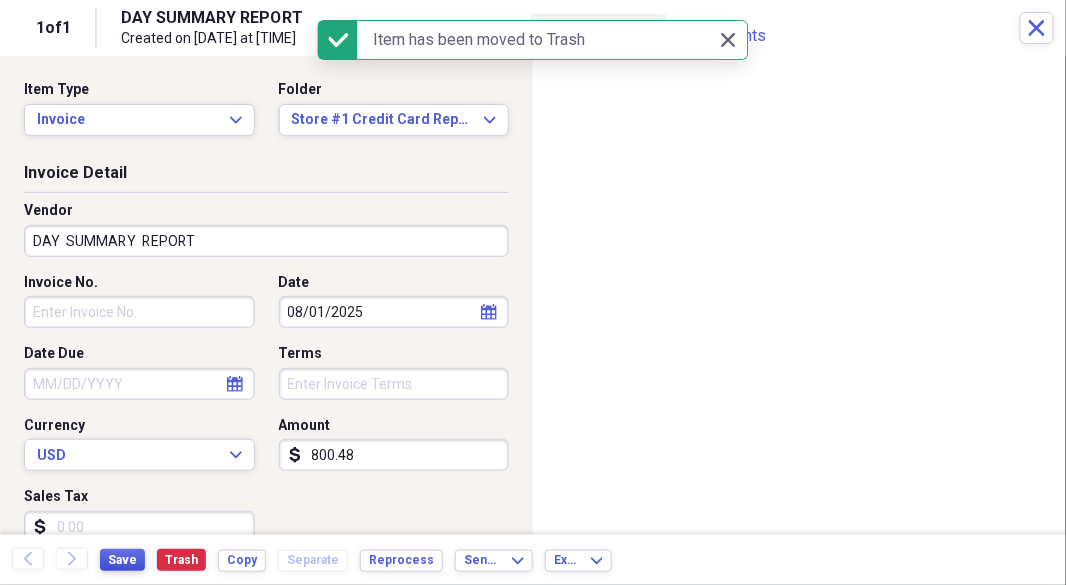 click on "Save" at bounding box center (122, 560) 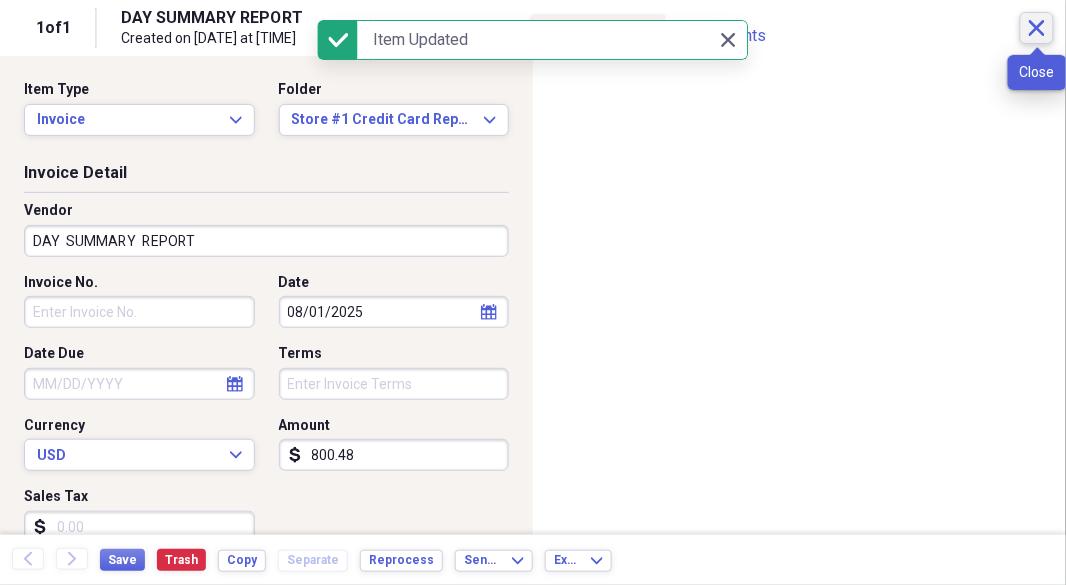 click on "Close" 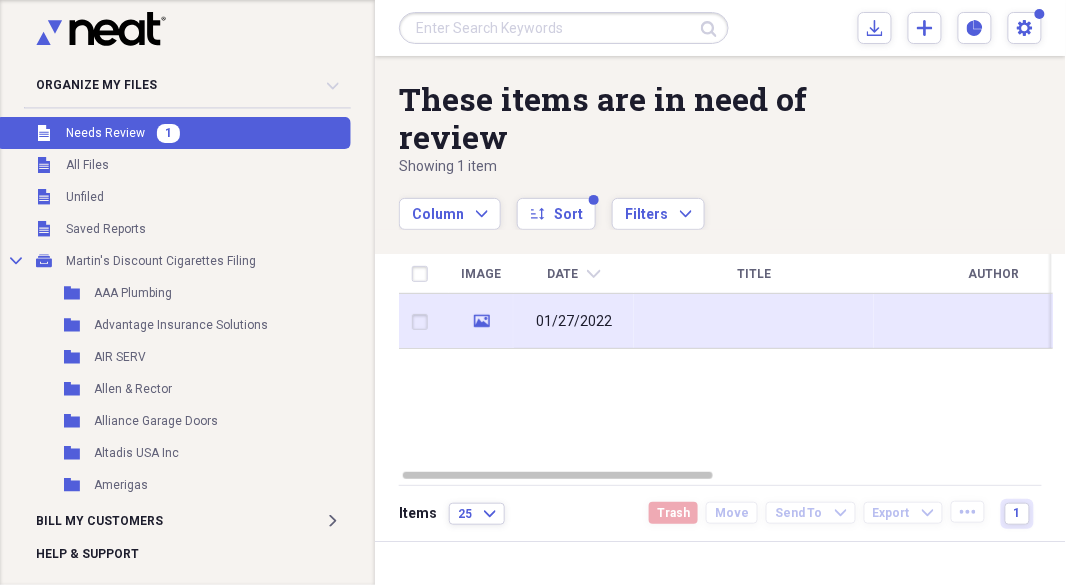 click on "01/27/2022" at bounding box center [574, 321] 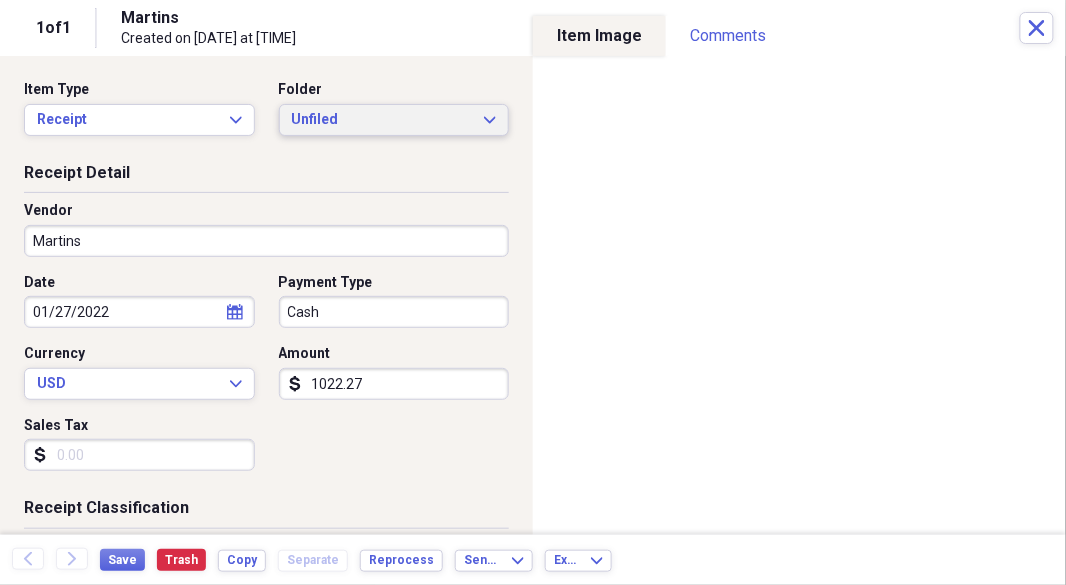 click on "Unfiled Expand" at bounding box center (394, 120) 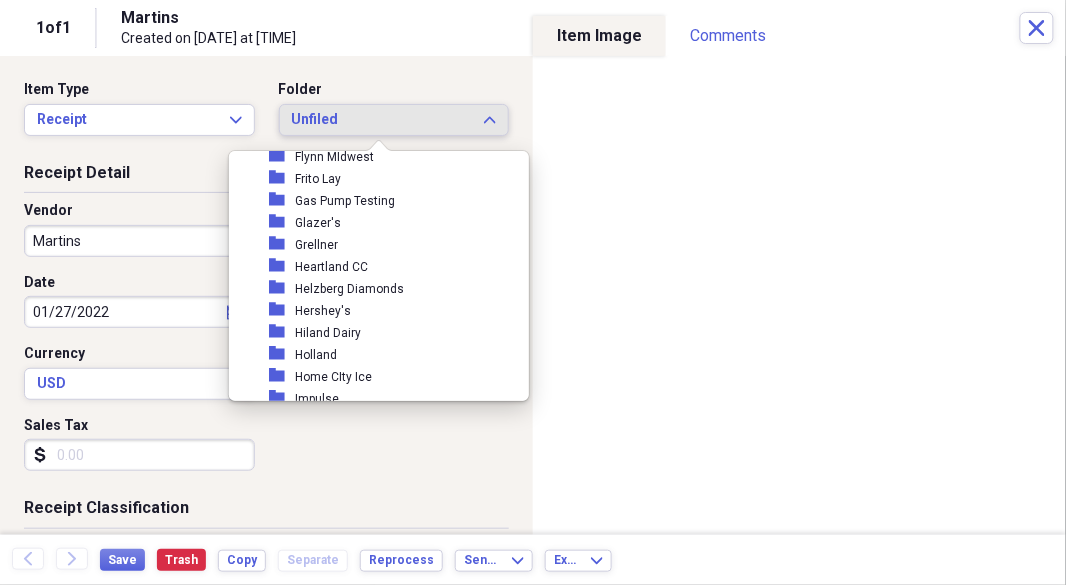 scroll, scrollTop: 1256, scrollLeft: 0, axis: vertical 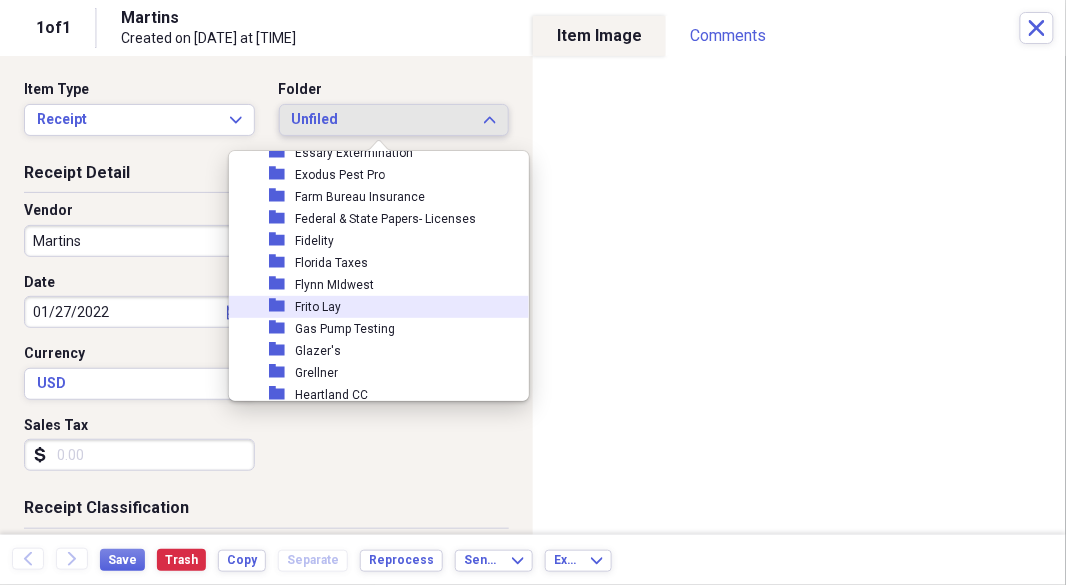 click on "Frito Lay" at bounding box center (318, 307) 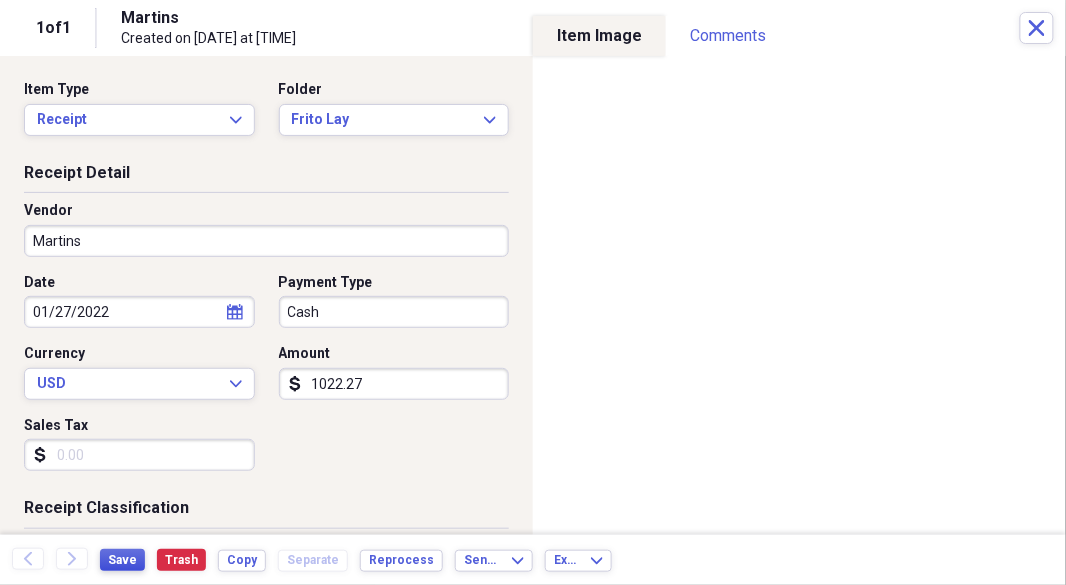 click on "Save" at bounding box center [122, 560] 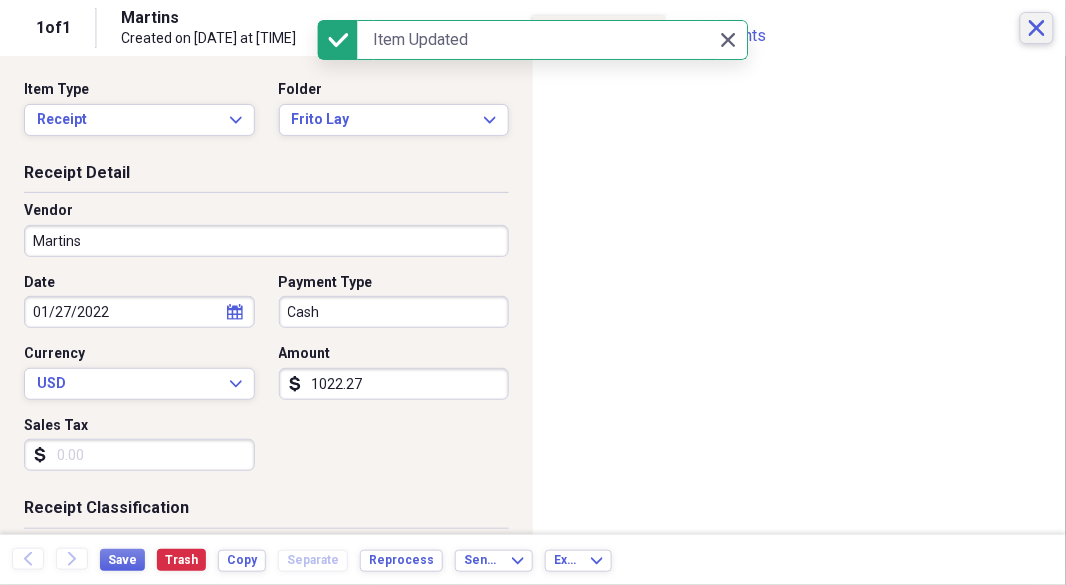 click on "Close" 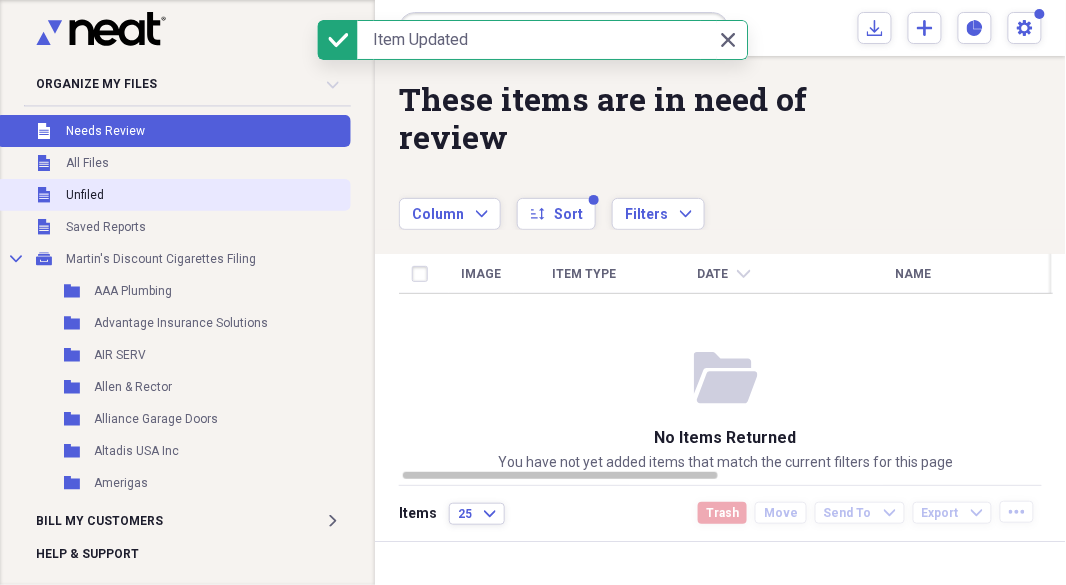 click on "Unfiled" at bounding box center (85, 195) 